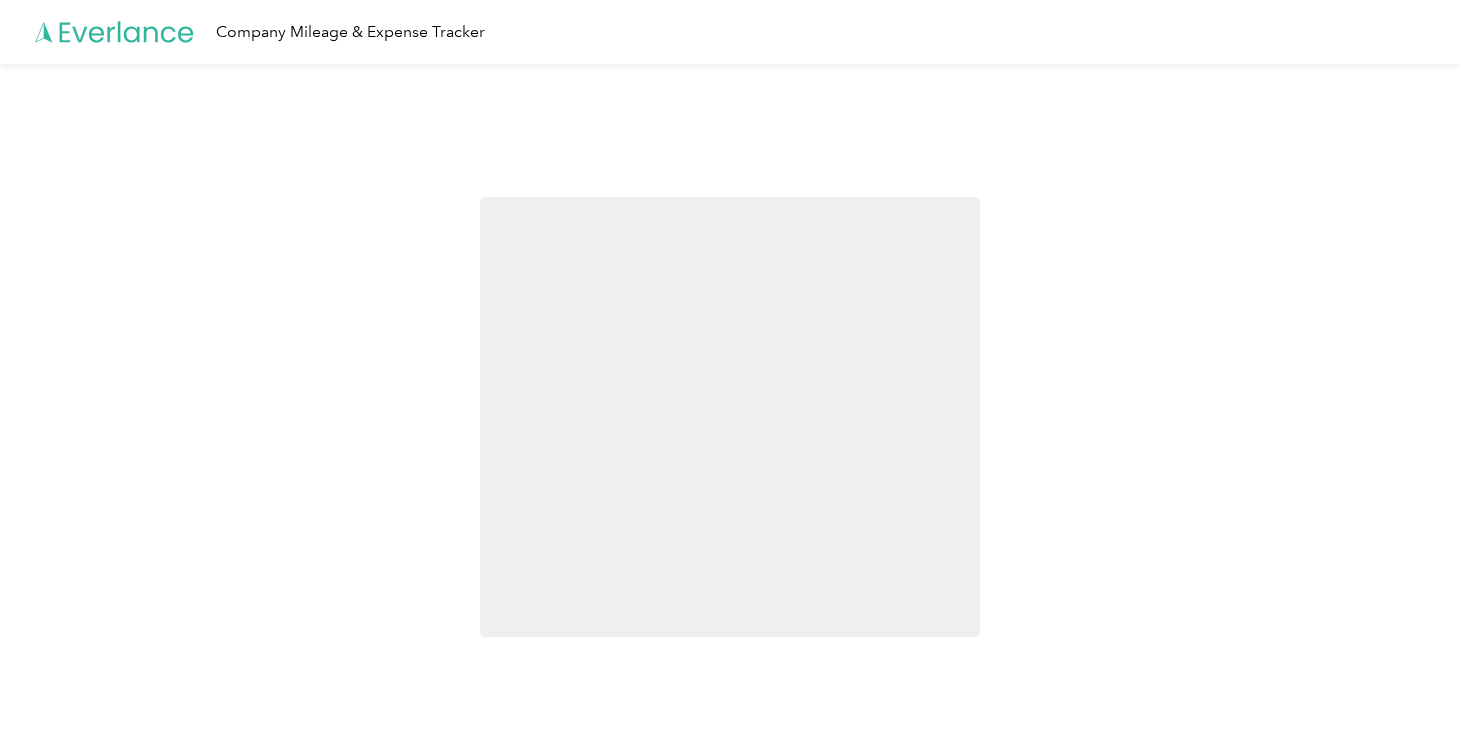 scroll, scrollTop: 0, scrollLeft: 0, axis: both 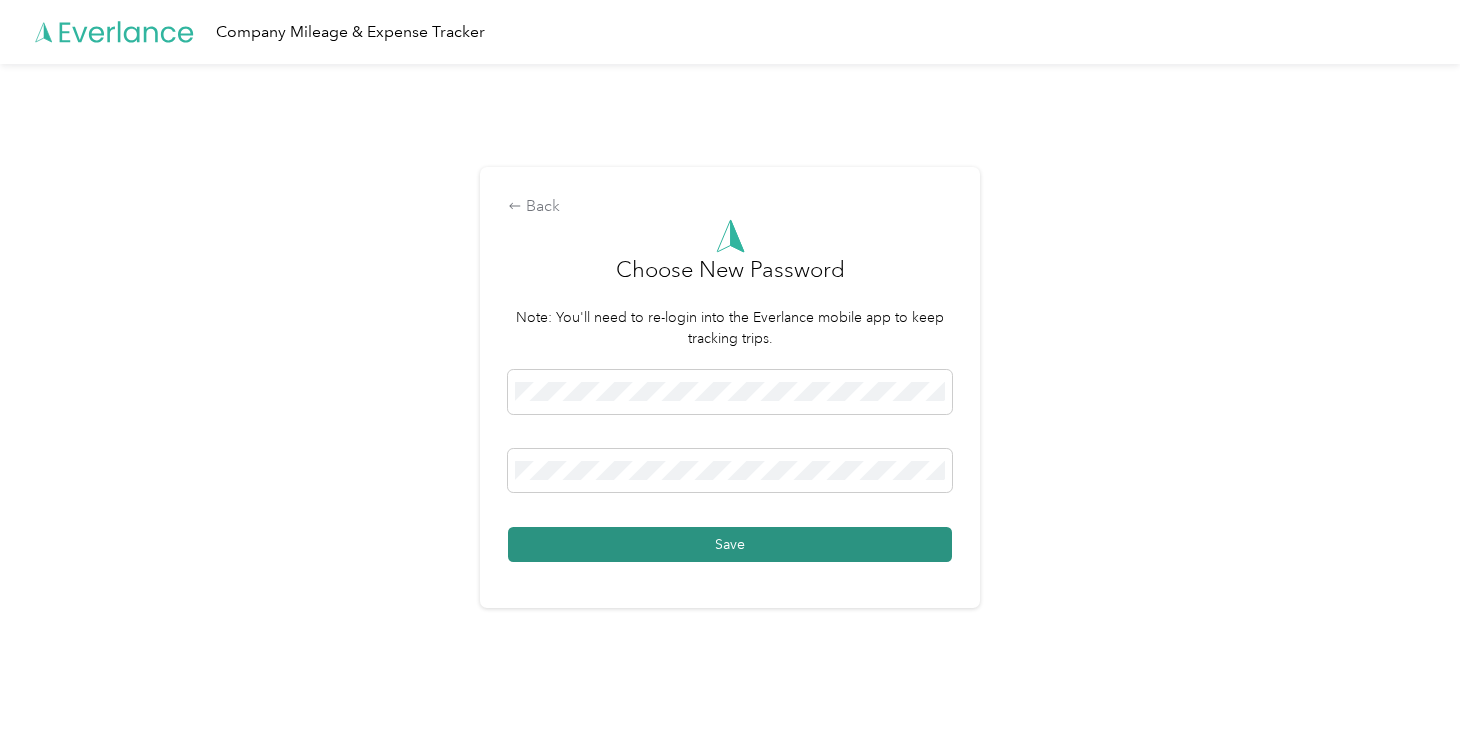 click on "Save" at bounding box center (730, 544) 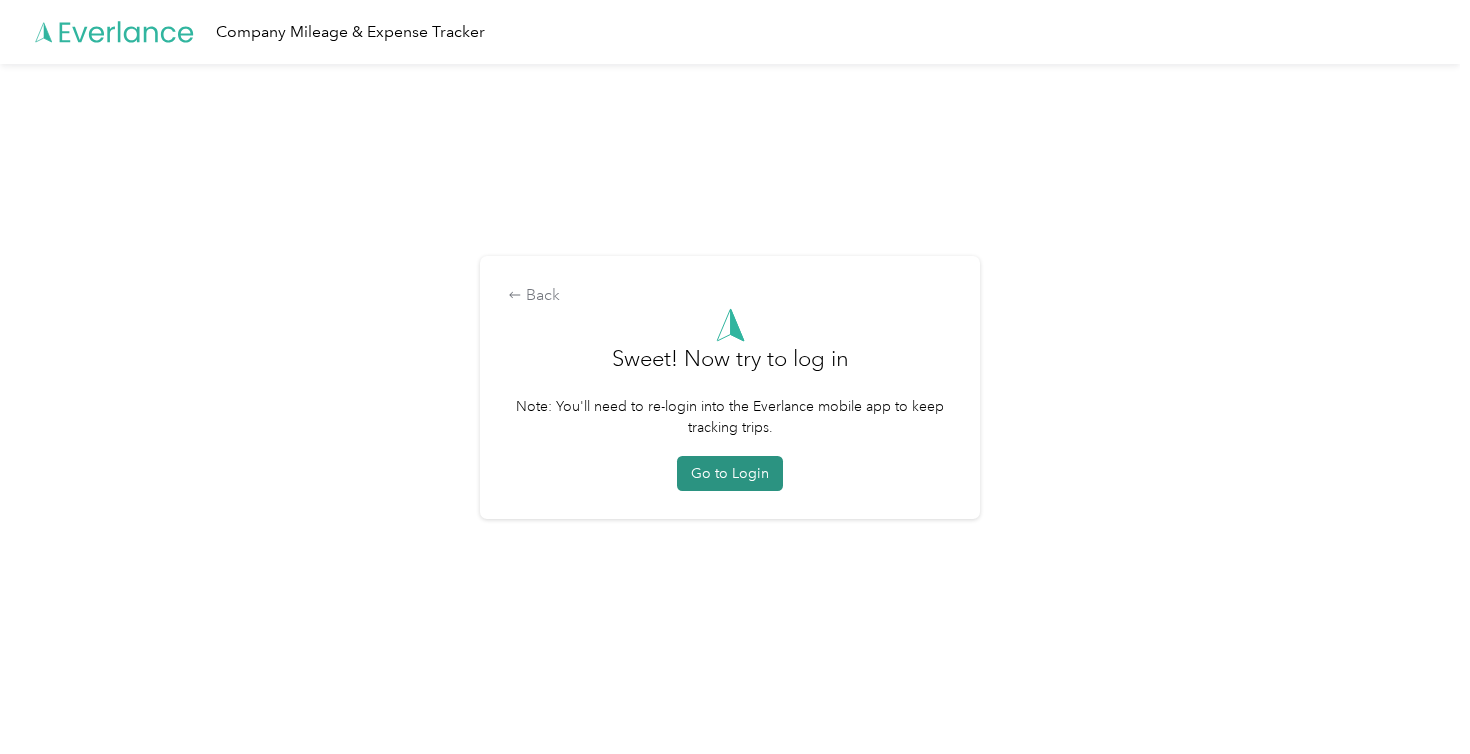 click on "Go to Login" at bounding box center (730, 473) 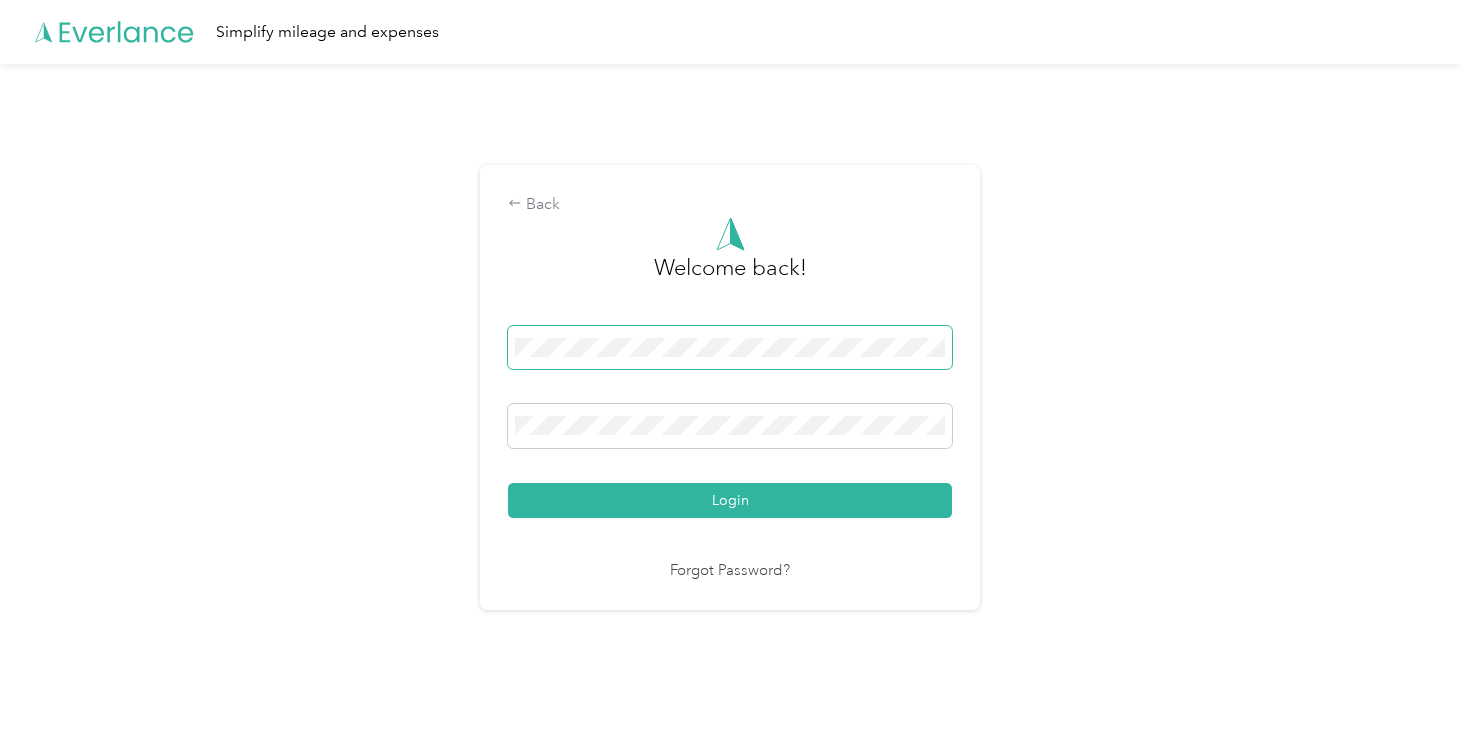 click at bounding box center [730, 348] 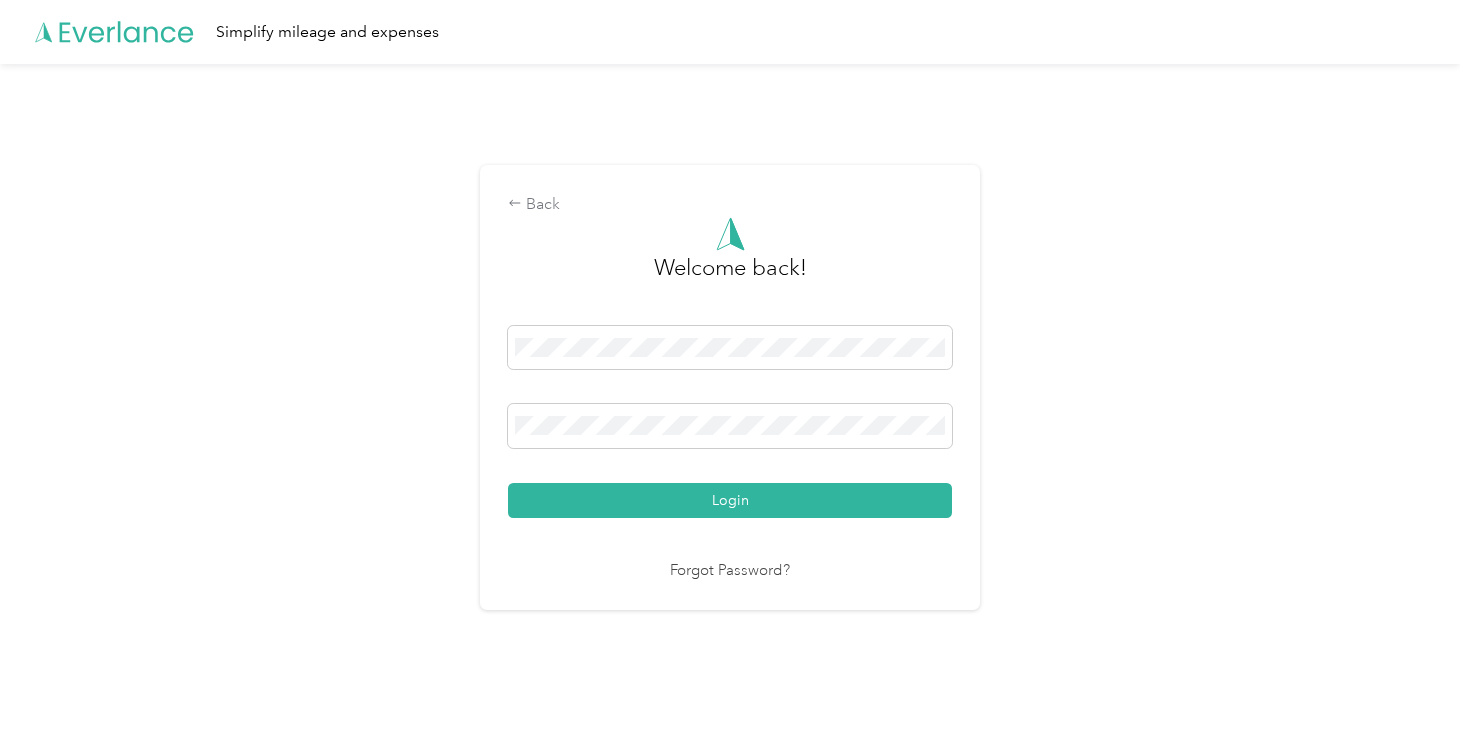 drag, startPoint x: 829, startPoint y: 566, endPoint x: 843, endPoint y: 567, distance: 14.035668 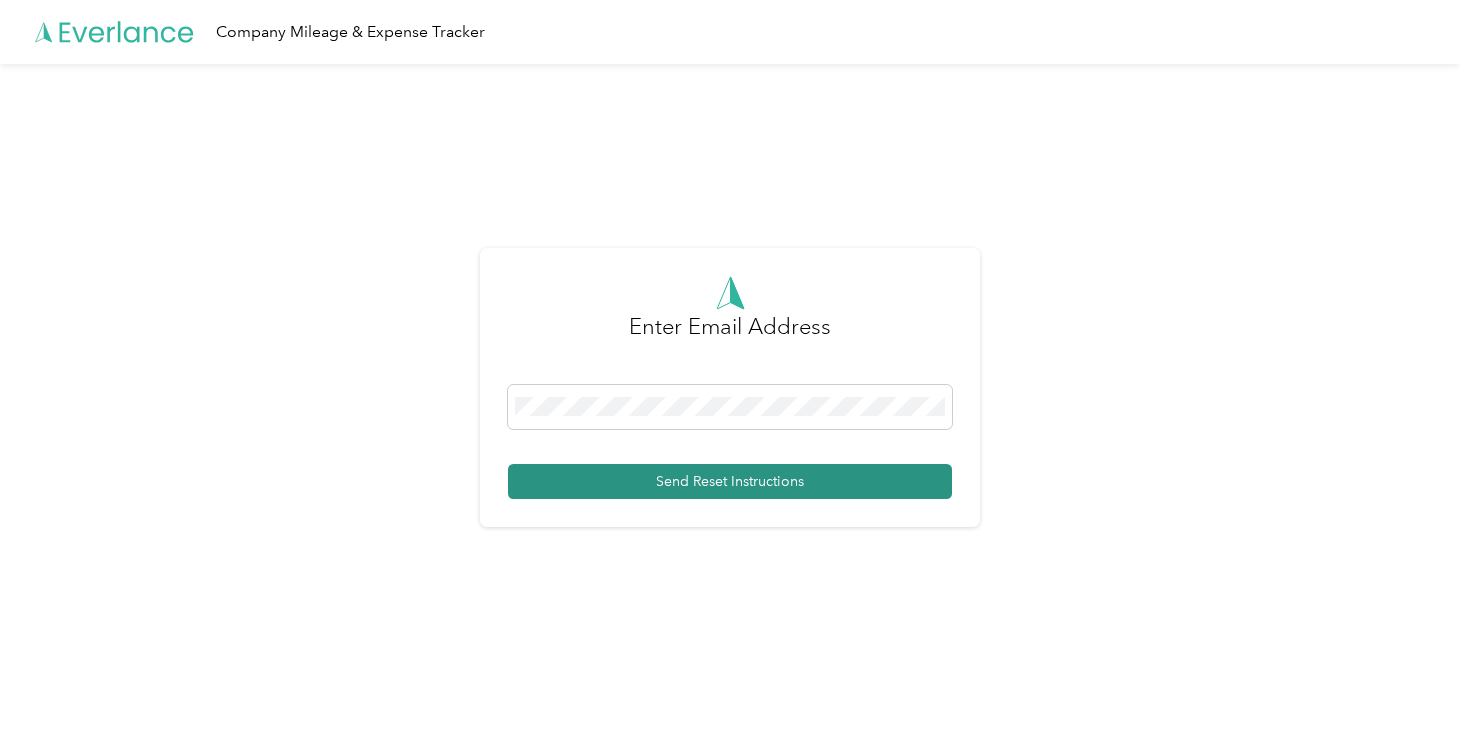 click on "Send Reset Instructions" at bounding box center [730, 481] 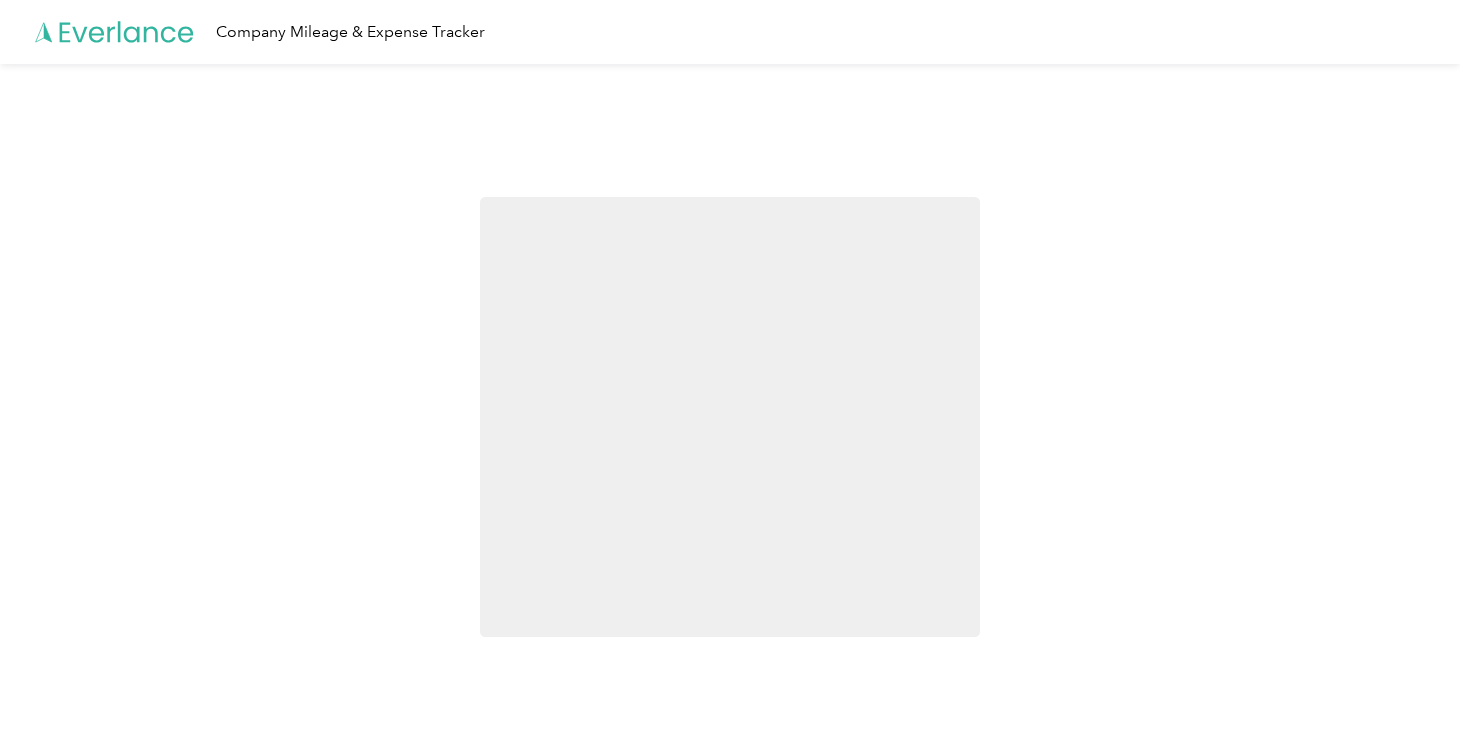 scroll, scrollTop: 0, scrollLeft: 0, axis: both 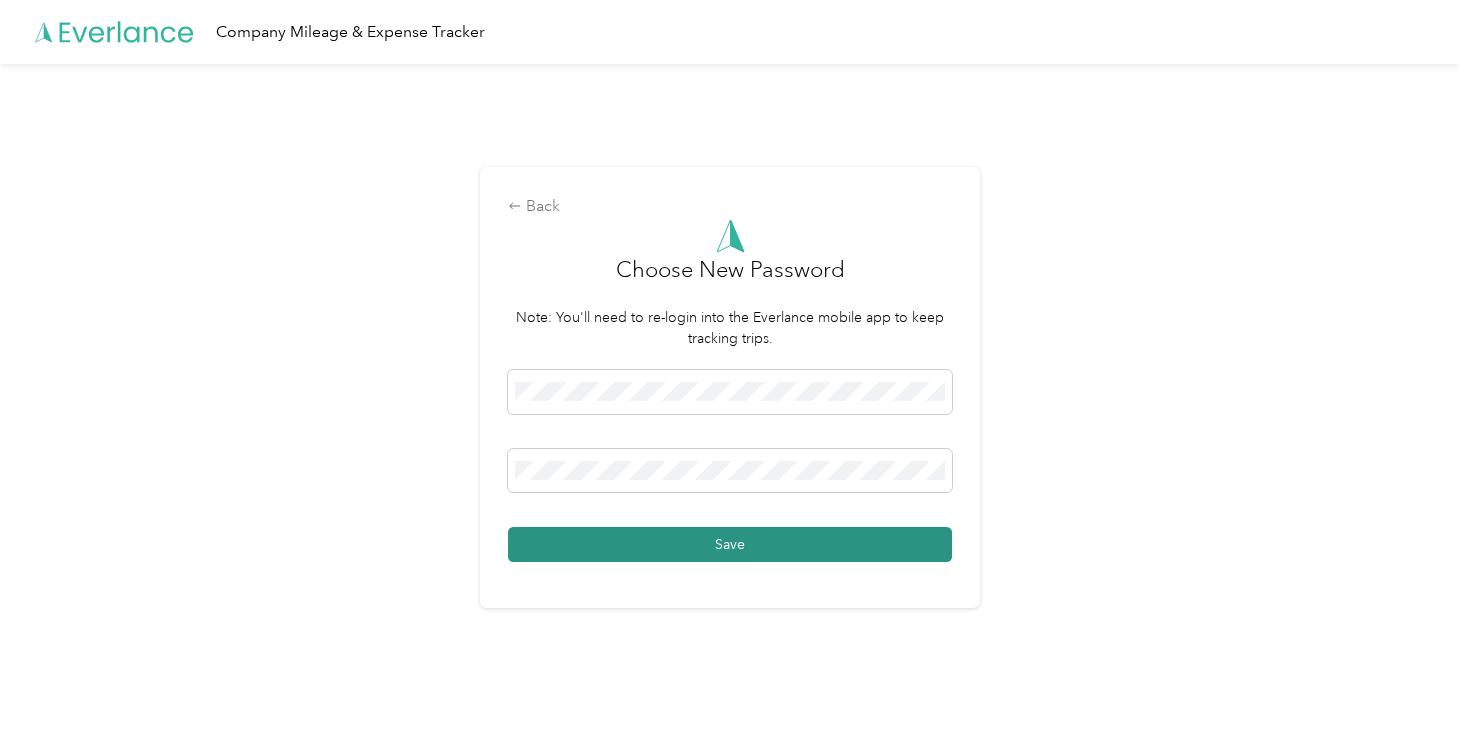 click on "Save" at bounding box center [730, 544] 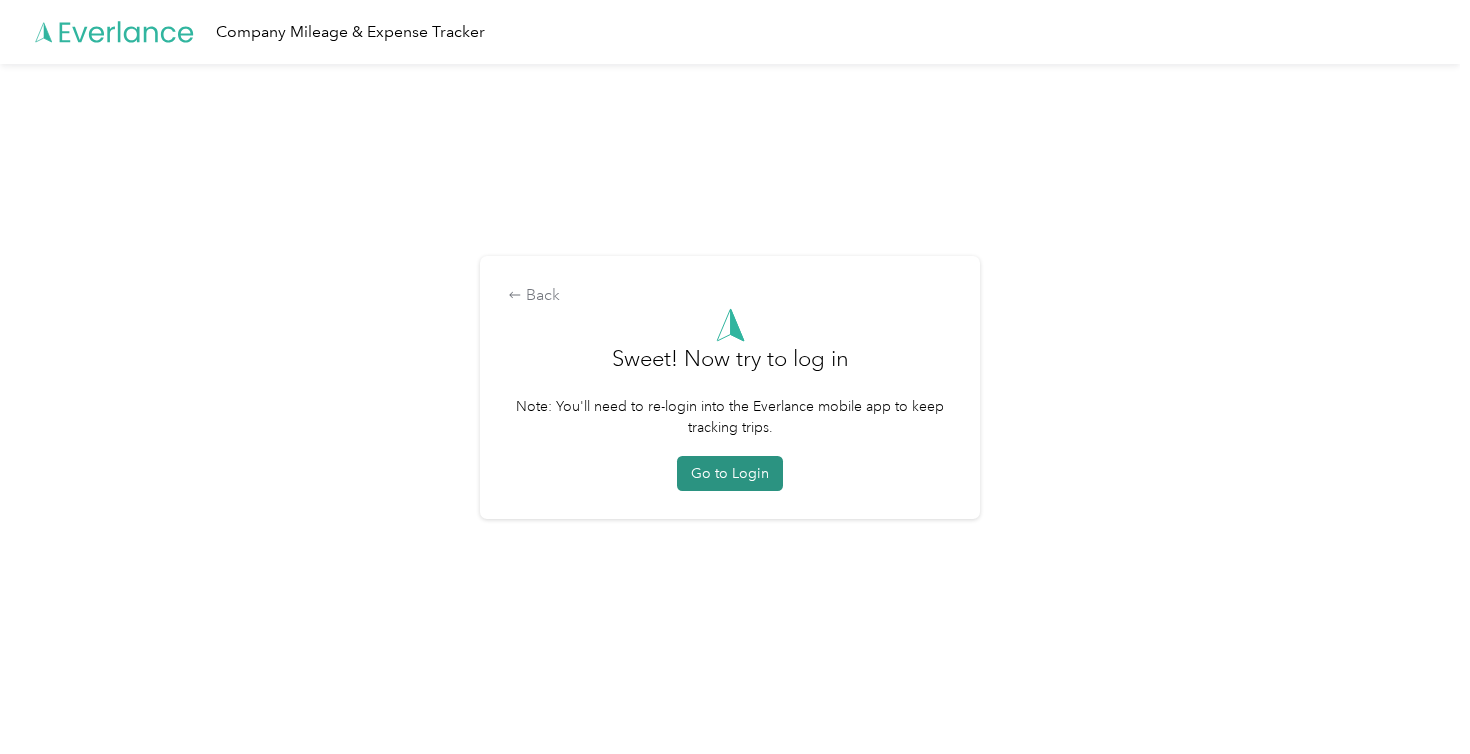 click on "Go to Login" at bounding box center [730, 473] 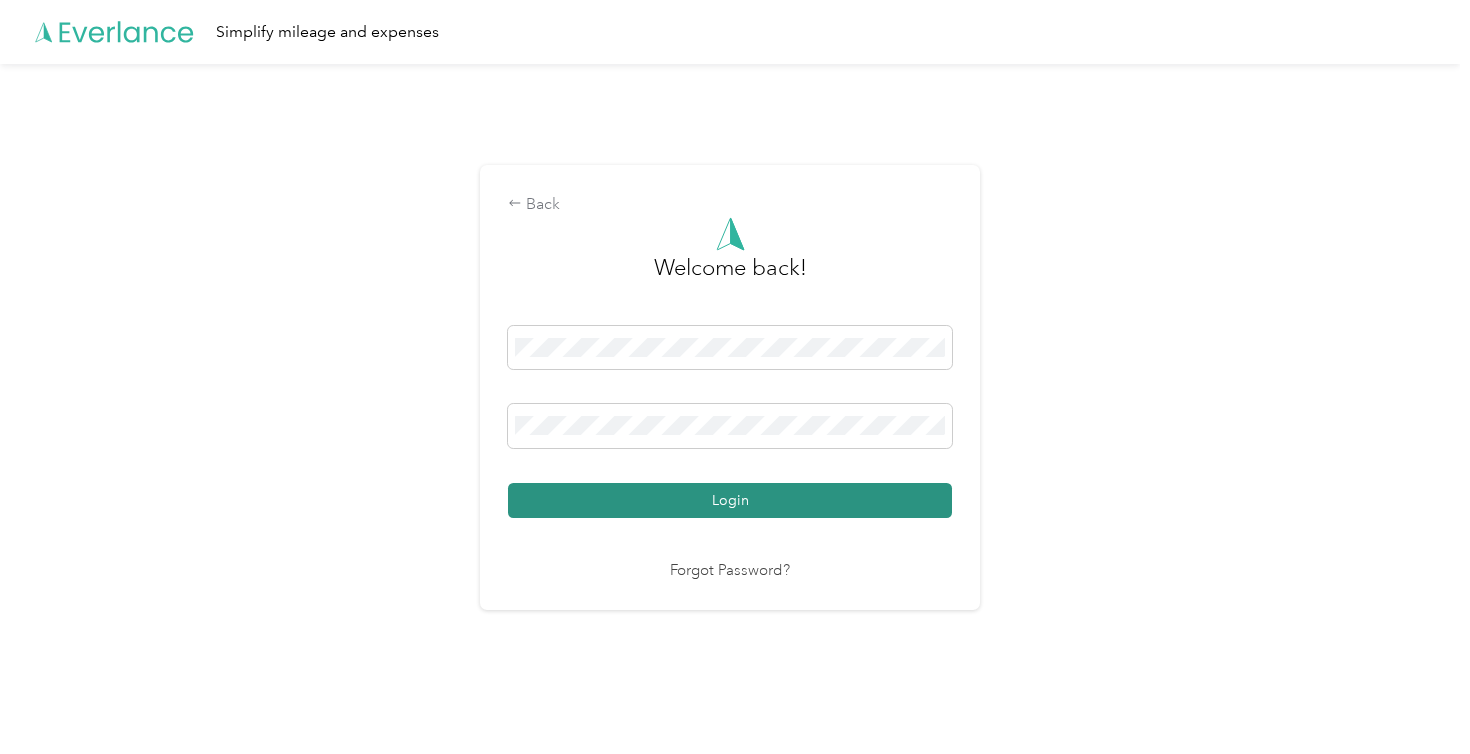 click on "Login" at bounding box center (730, 500) 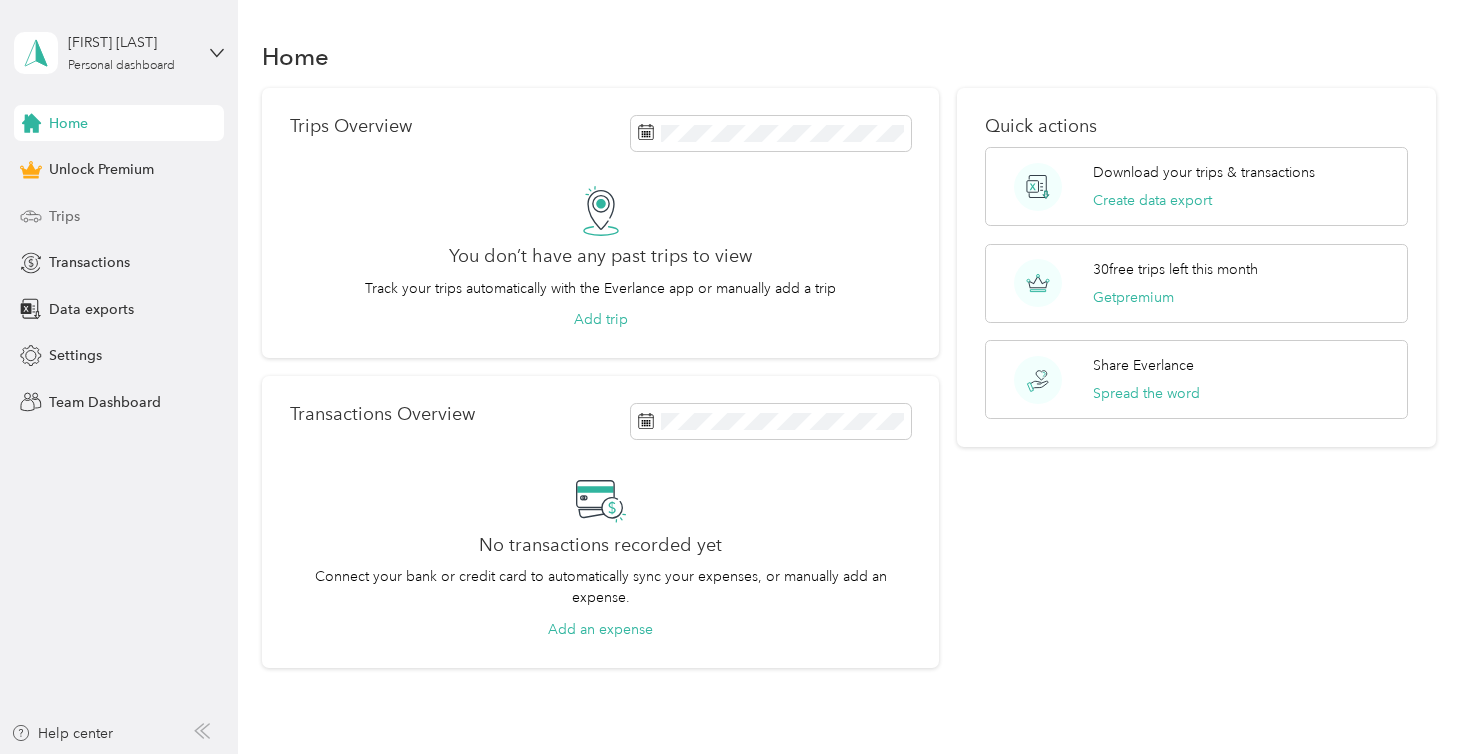 click on "Trips" at bounding box center [64, 216] 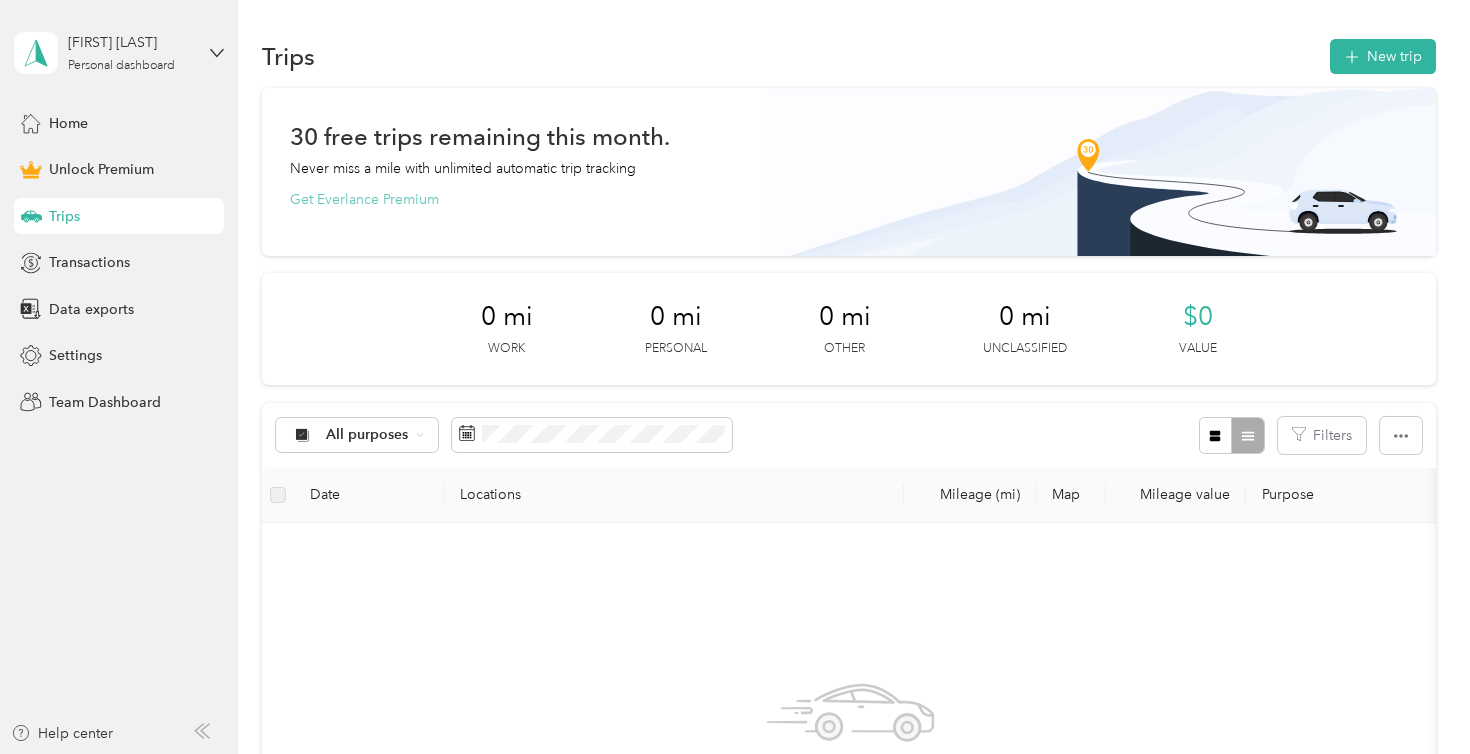 click on "Get Everlance Premium" at bounding box center (364, 199) 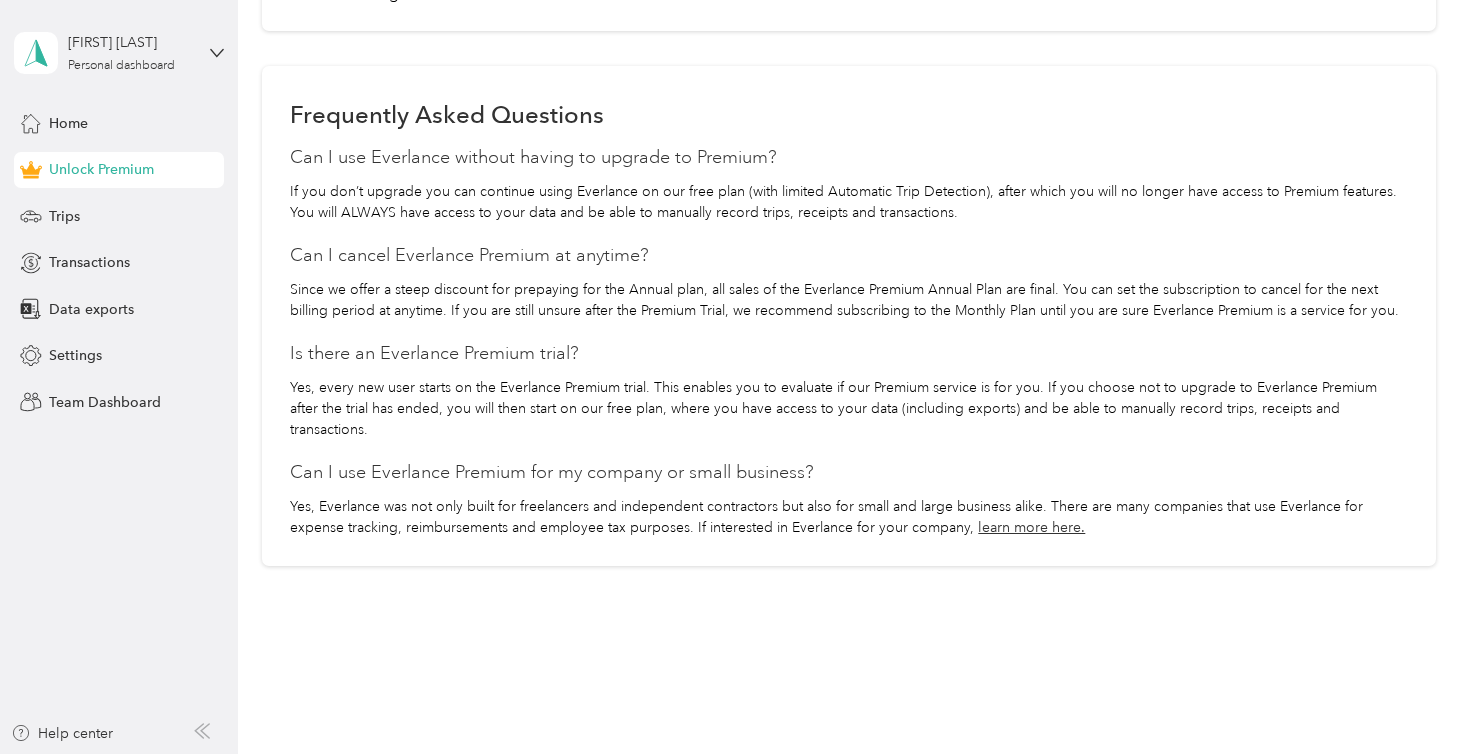 scroll, scrollTop: 1513, scrollLeft: 0, axis: vertical 